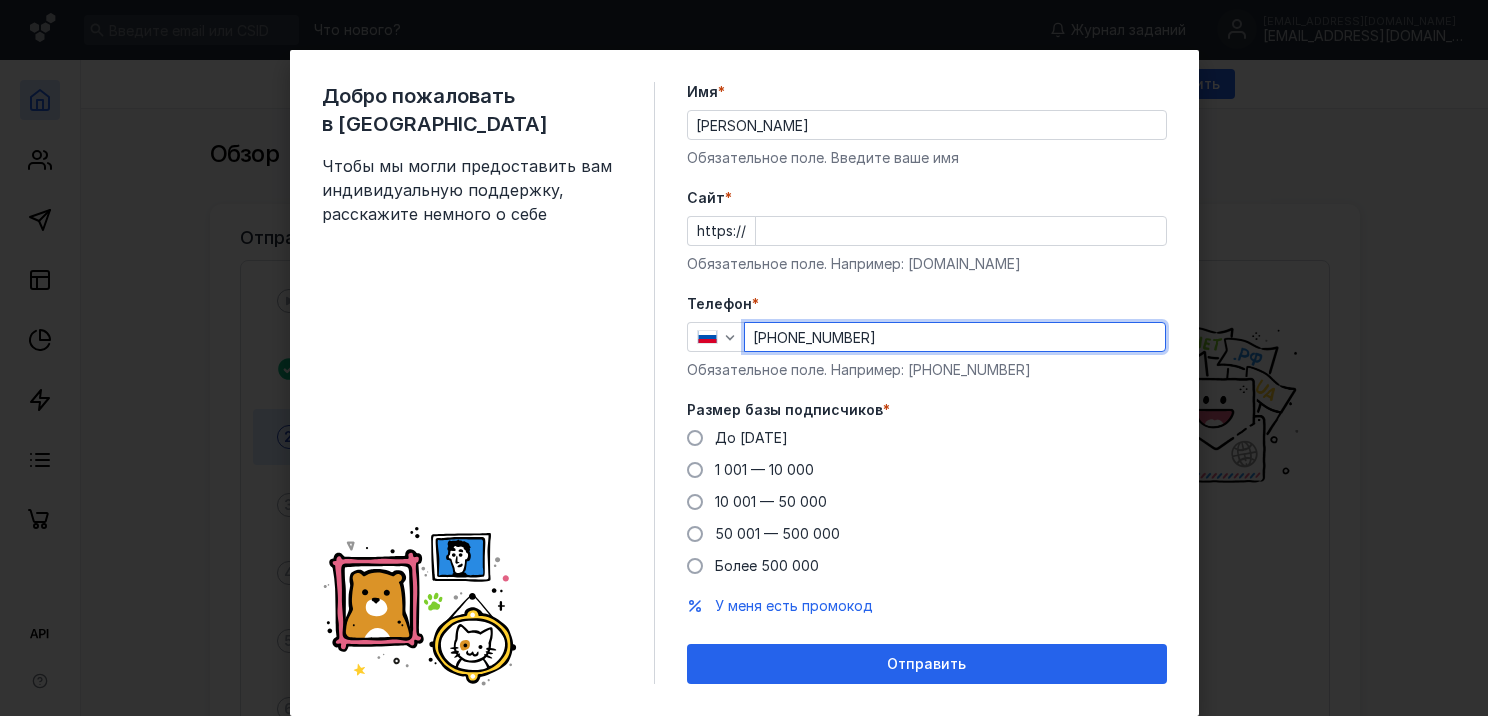 scroll, scrollTop: 0, scrollLeft: 0, axis: both 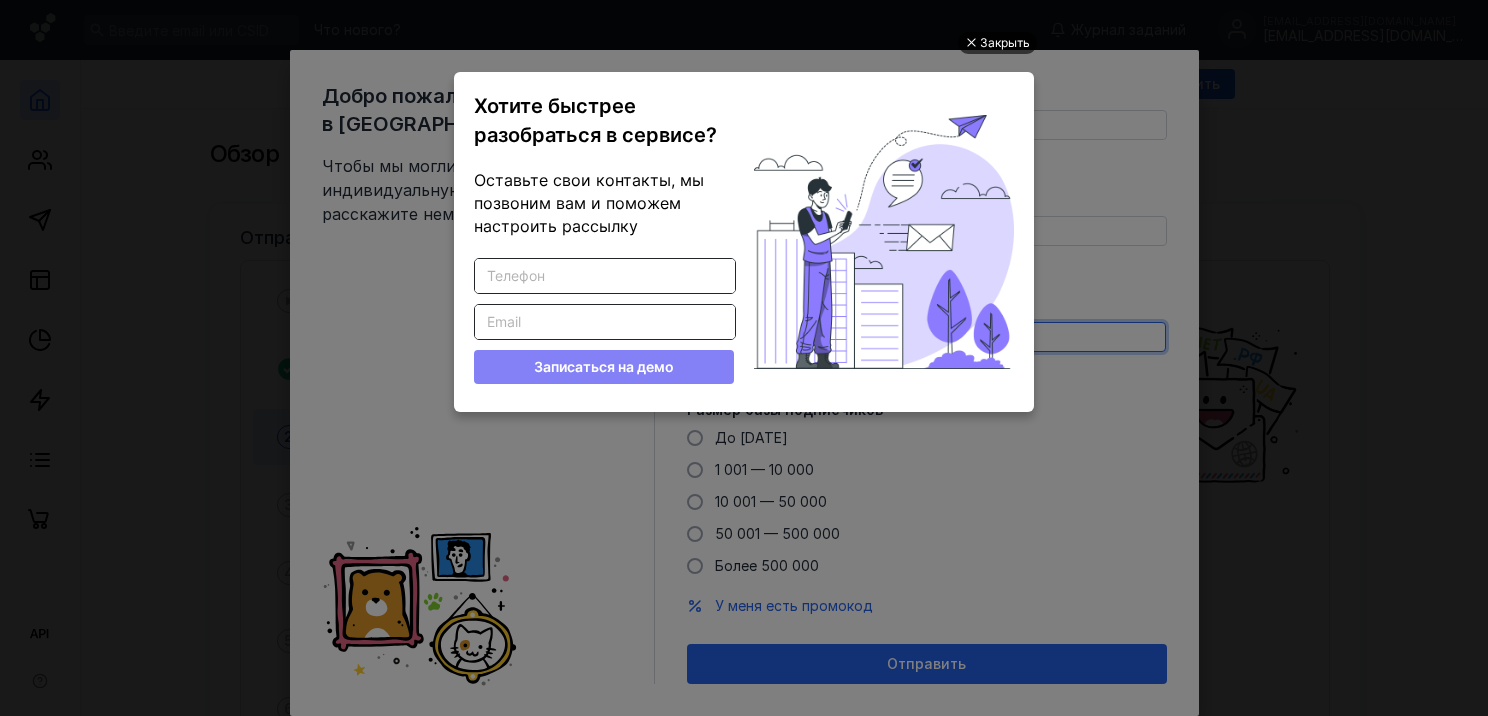 type on "[PHONE_NUMBER]" 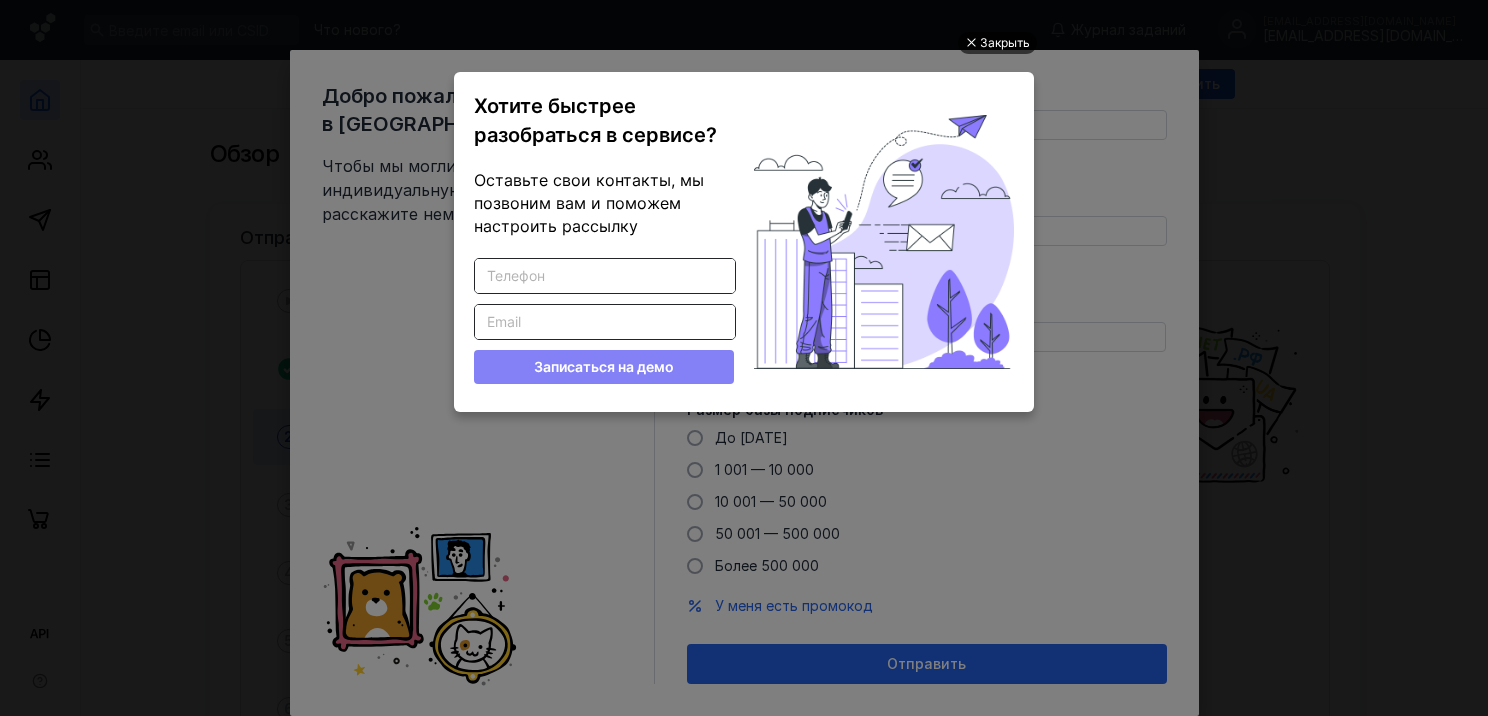click on "Закрыть" at bounding box center (1005, 43) 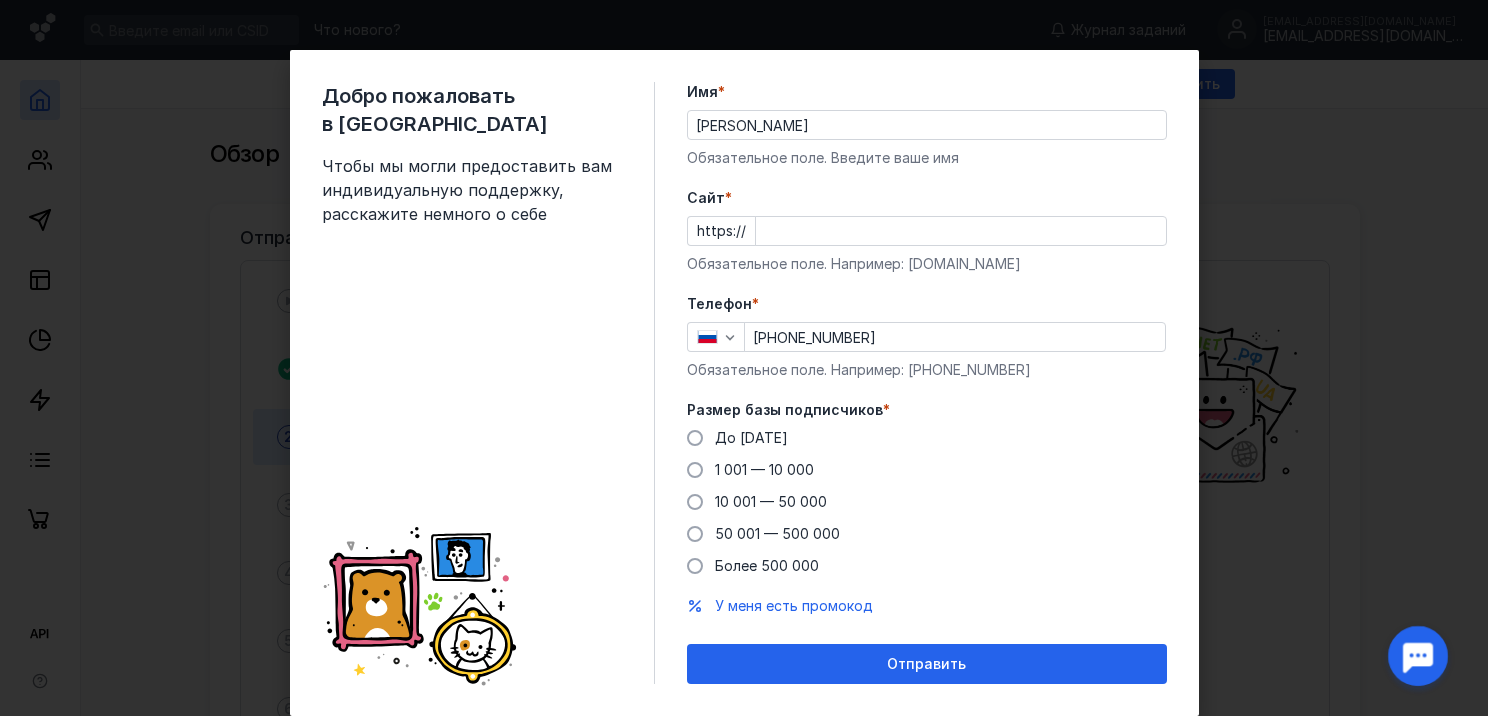 scroll, scrollTop: 0, scrollLeft: 0, axis: both 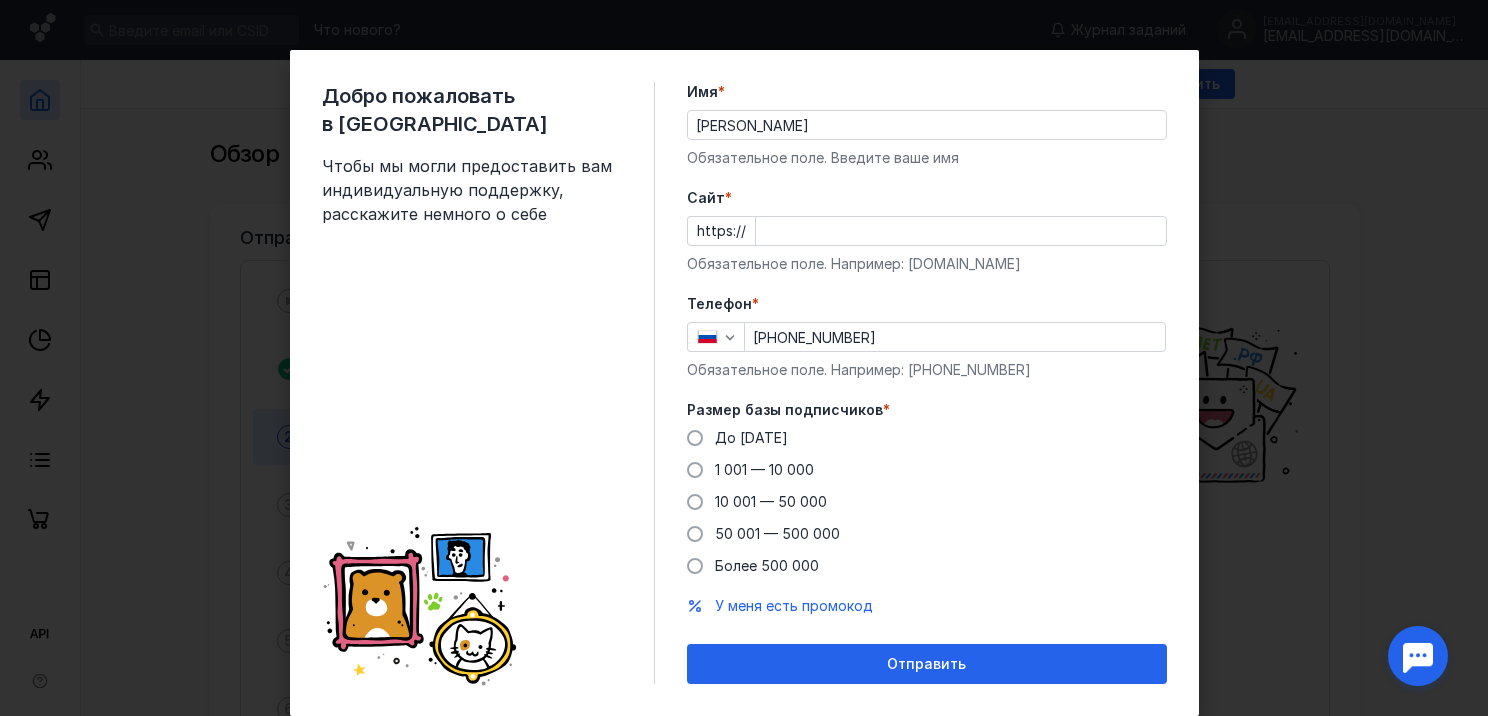 click on "Добро пожаловать в Sendsay Чтобы мы могли предоставить вам индивидуальную поддержку, расскажите немного о себе" at bounding box center [488, 383] 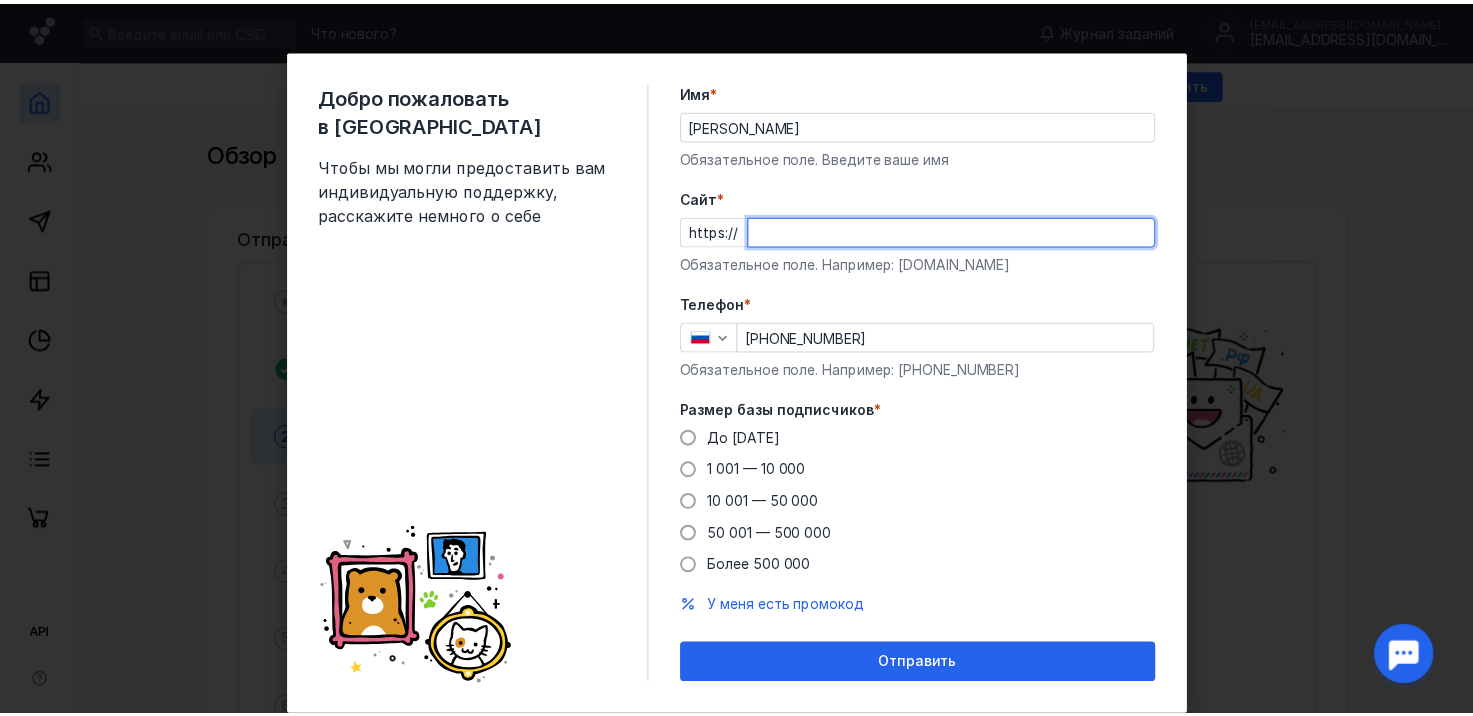 scroll, scrollTop: 50, scrollLeft: 0, axis: vertical 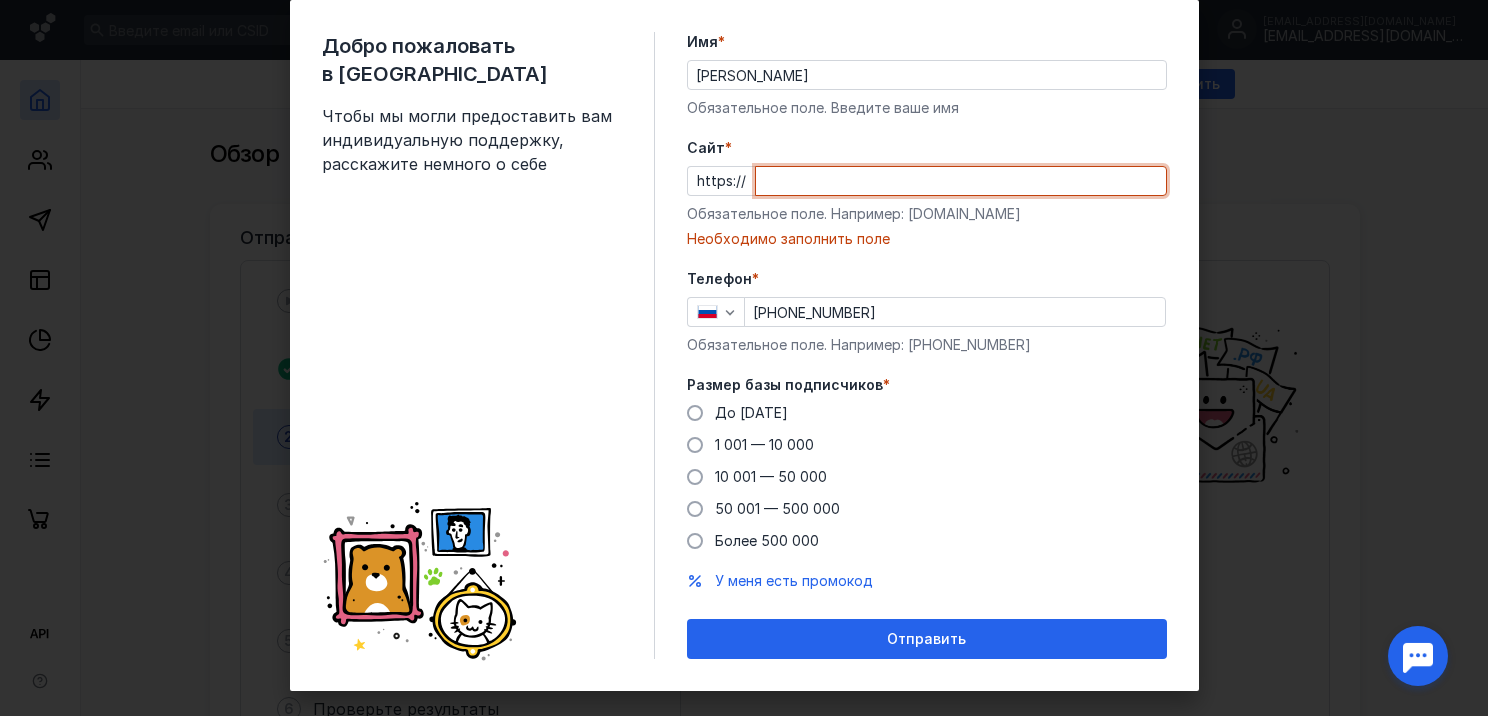 paste on "[DOMAIN_NAME][URL]" 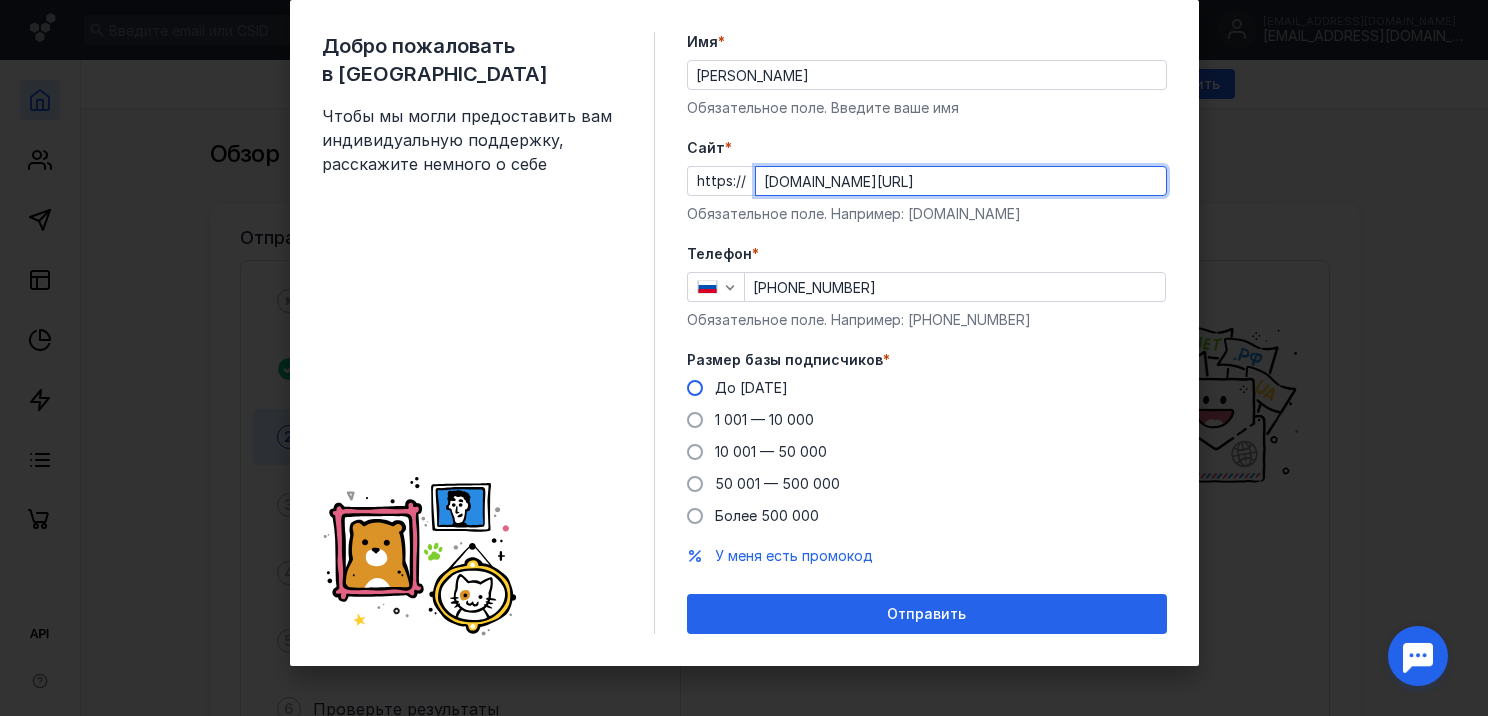 type on "[DOMAIN_NAME][URL]" 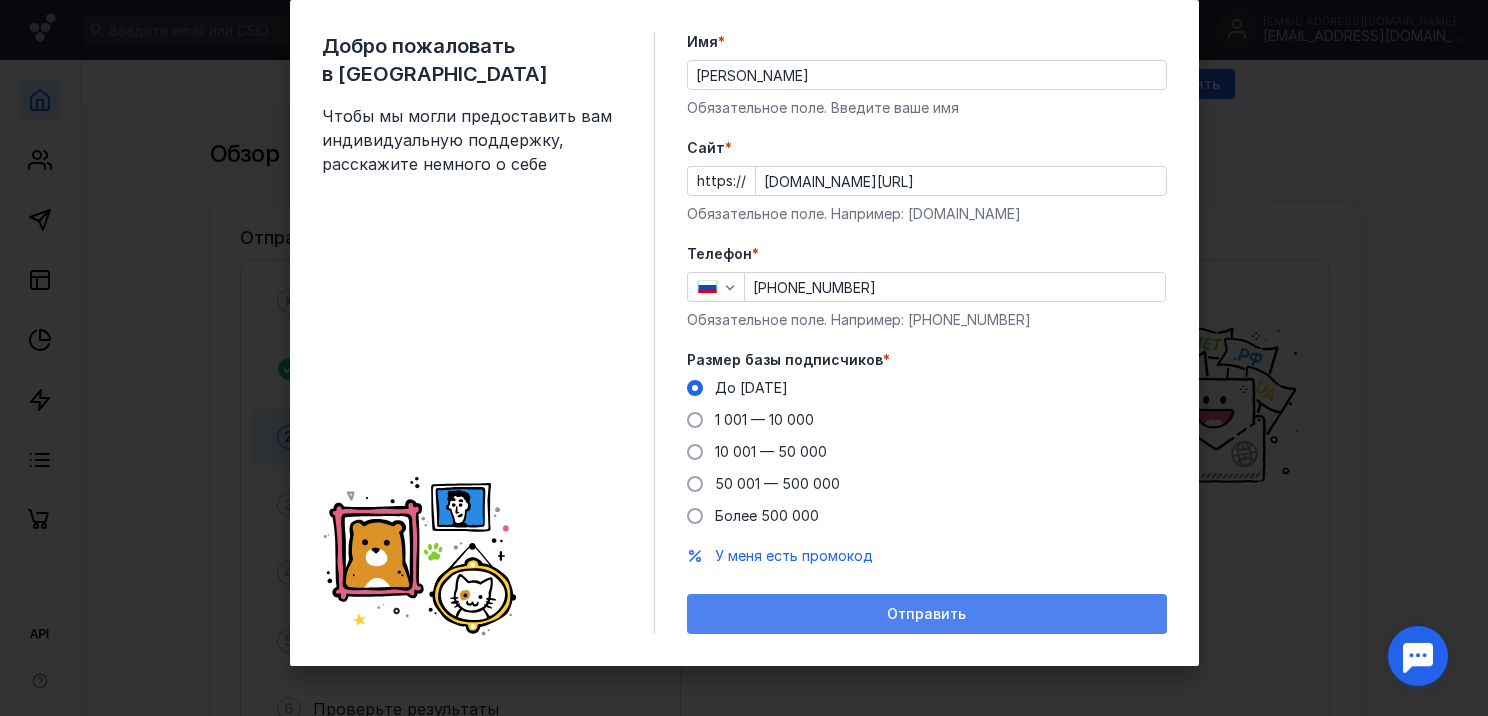click on "Отправить" at bounding box center (927, 614) 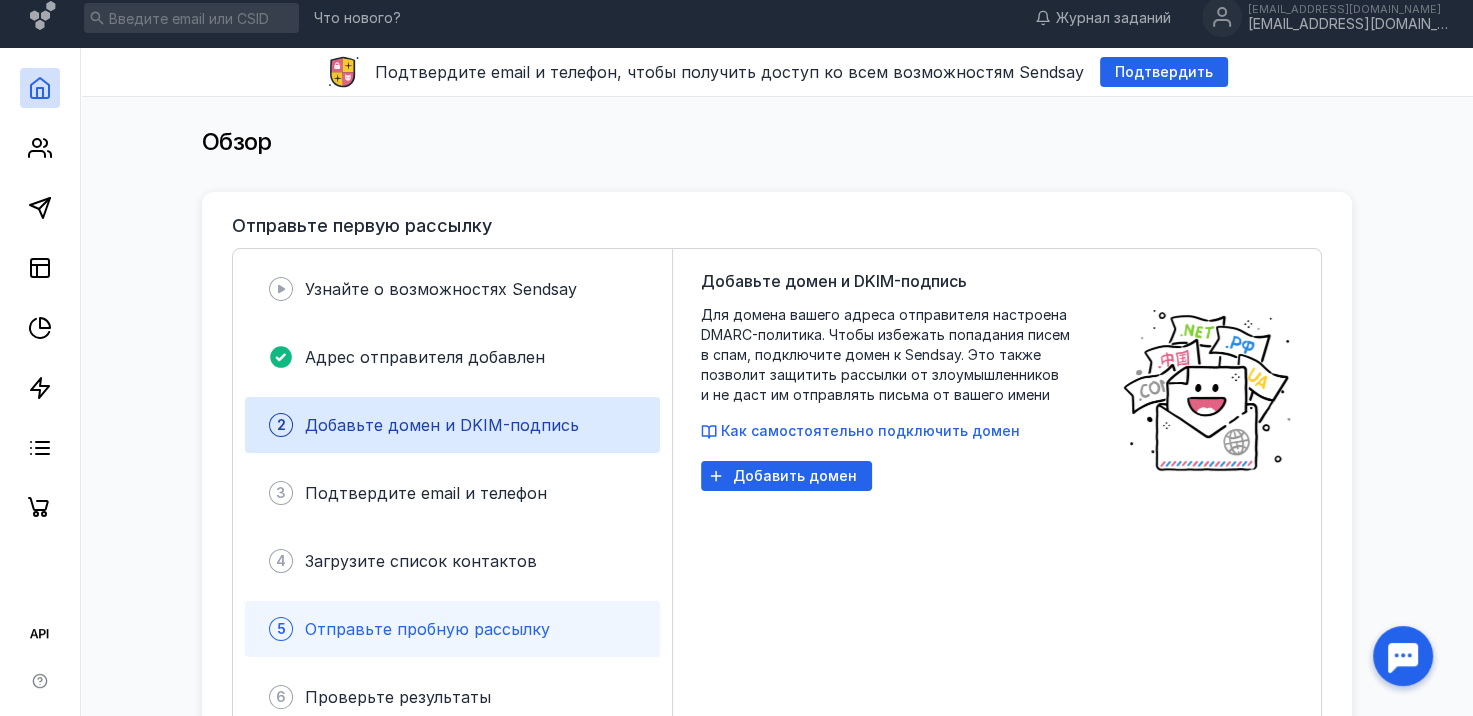 scroll, scrollTop: 0, scrollLeft: 0, axis: both 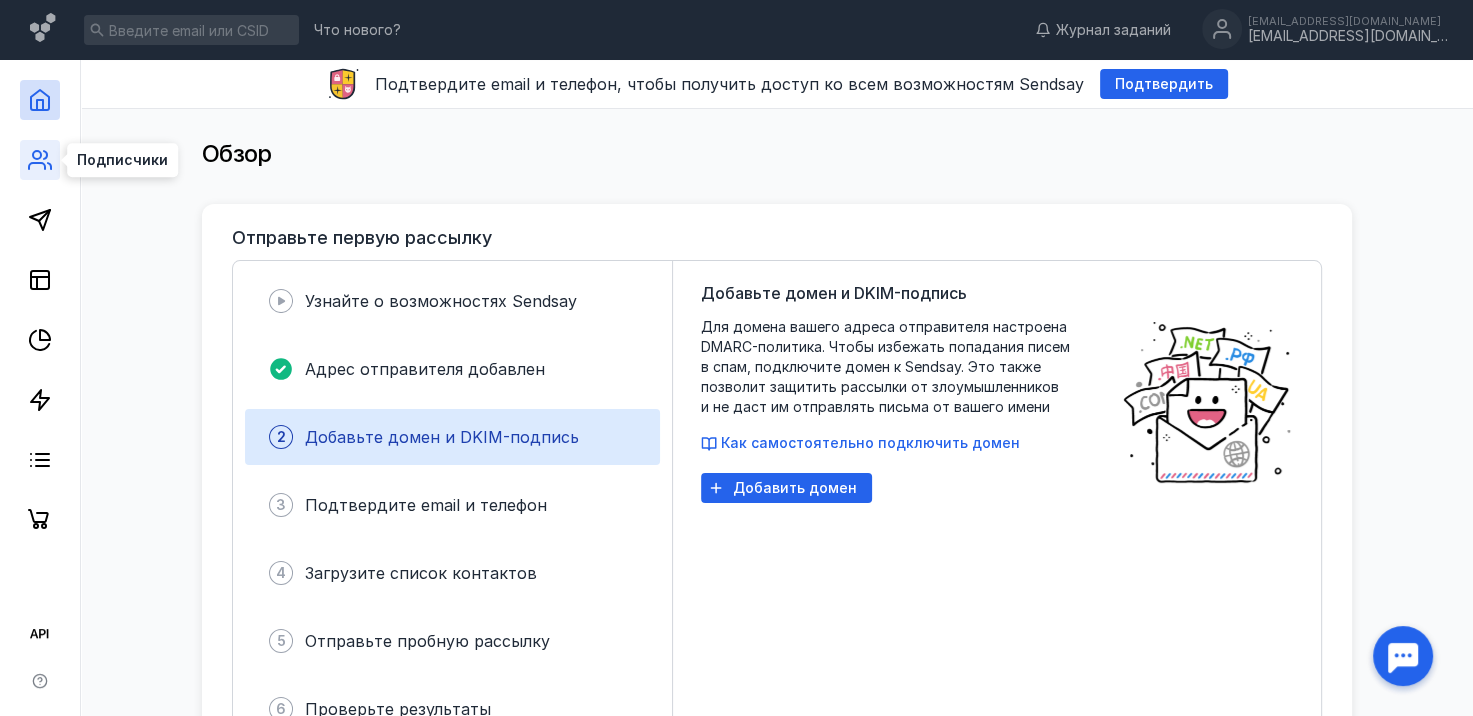 click 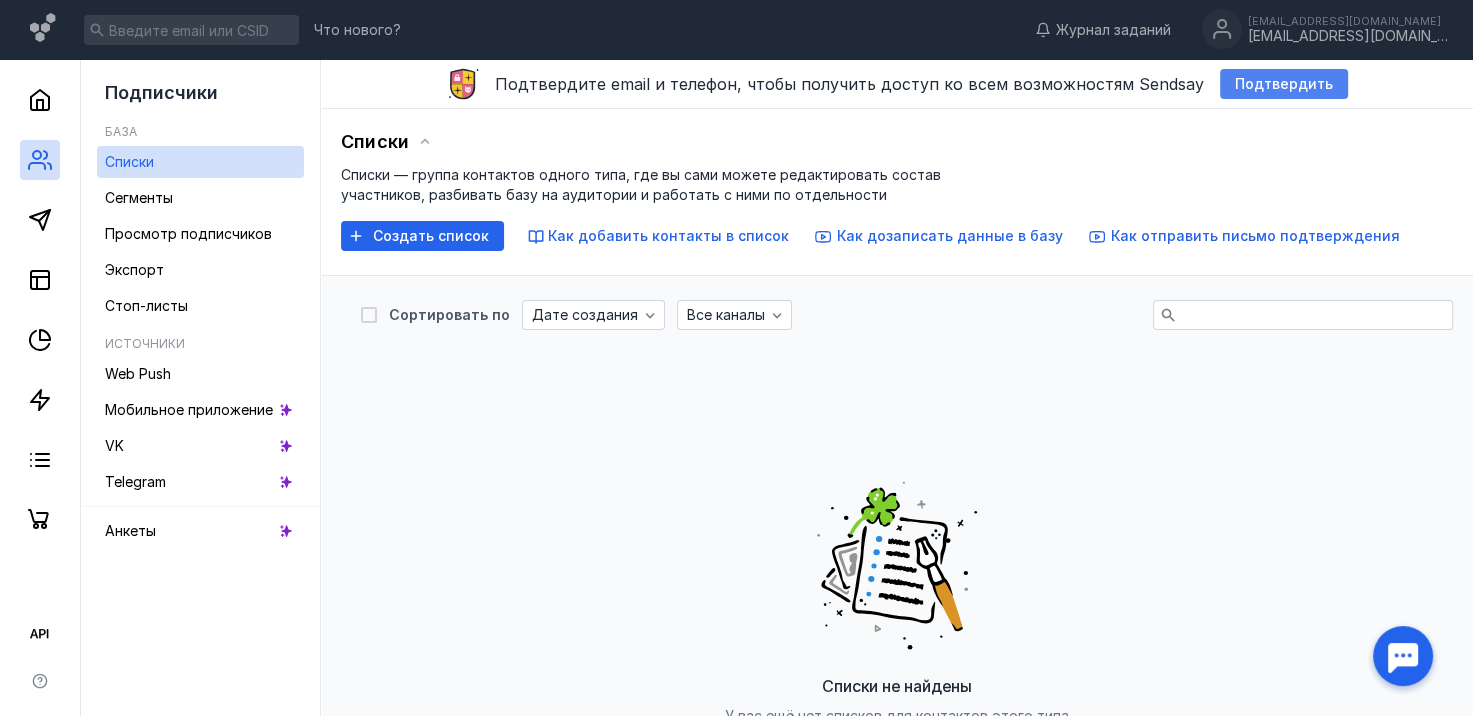 click on "Подтвердить" at bounding box center [1284, 84] 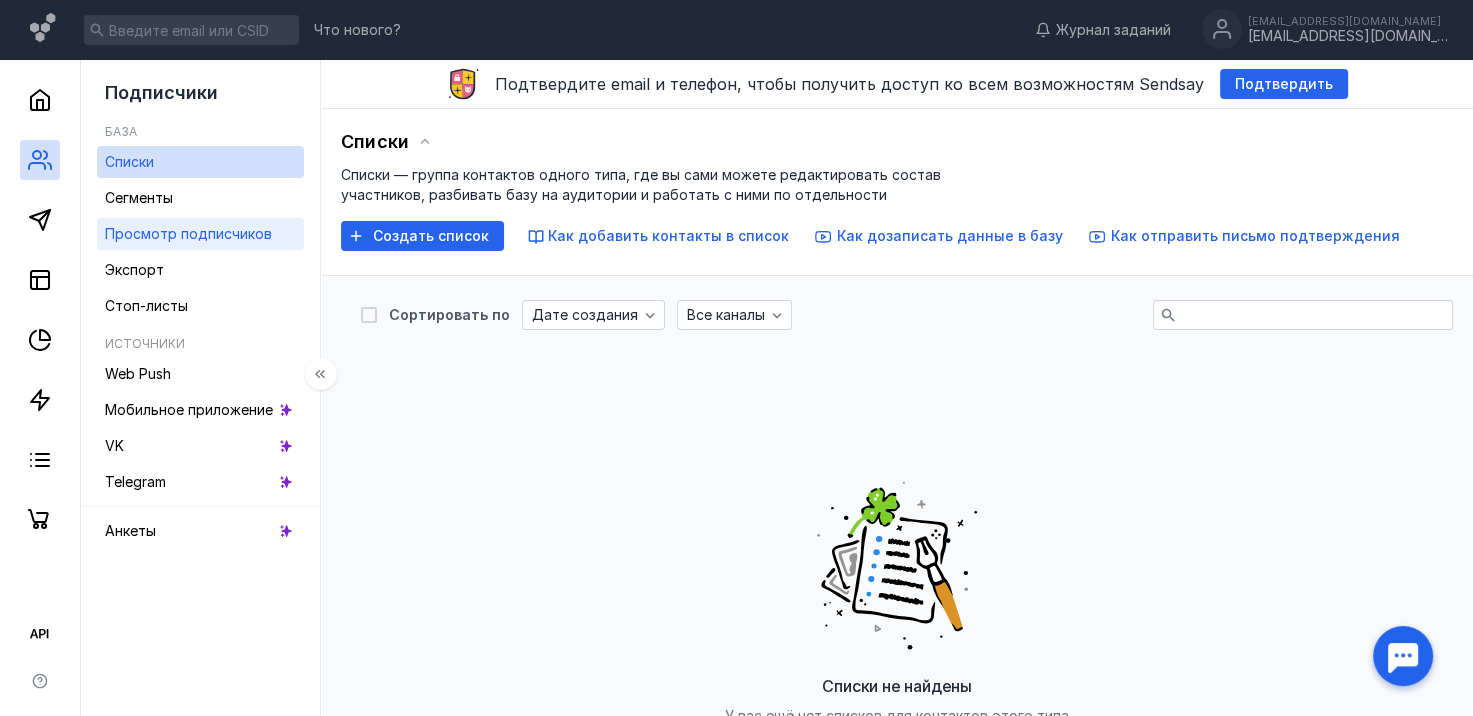 click on "Просмотр подписчиков" at bounding box center [188, 233] 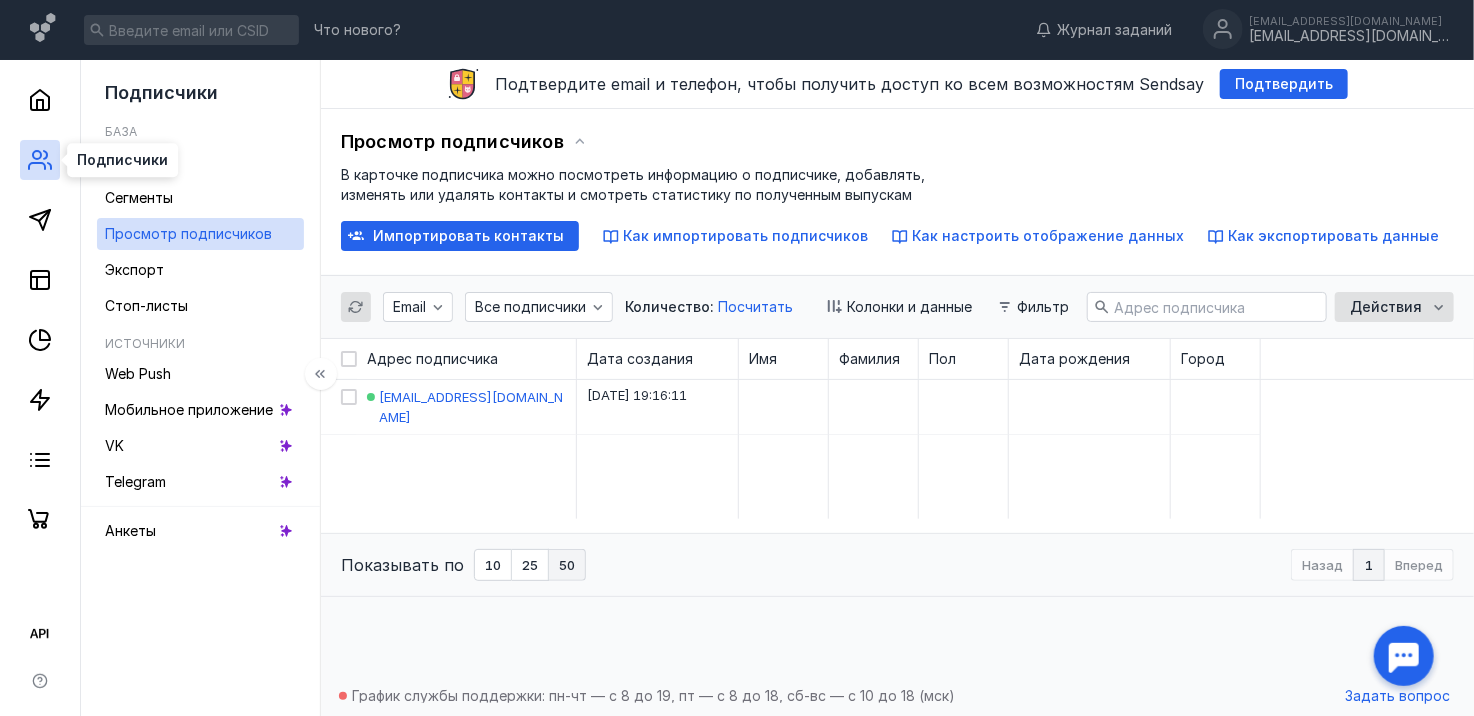 click 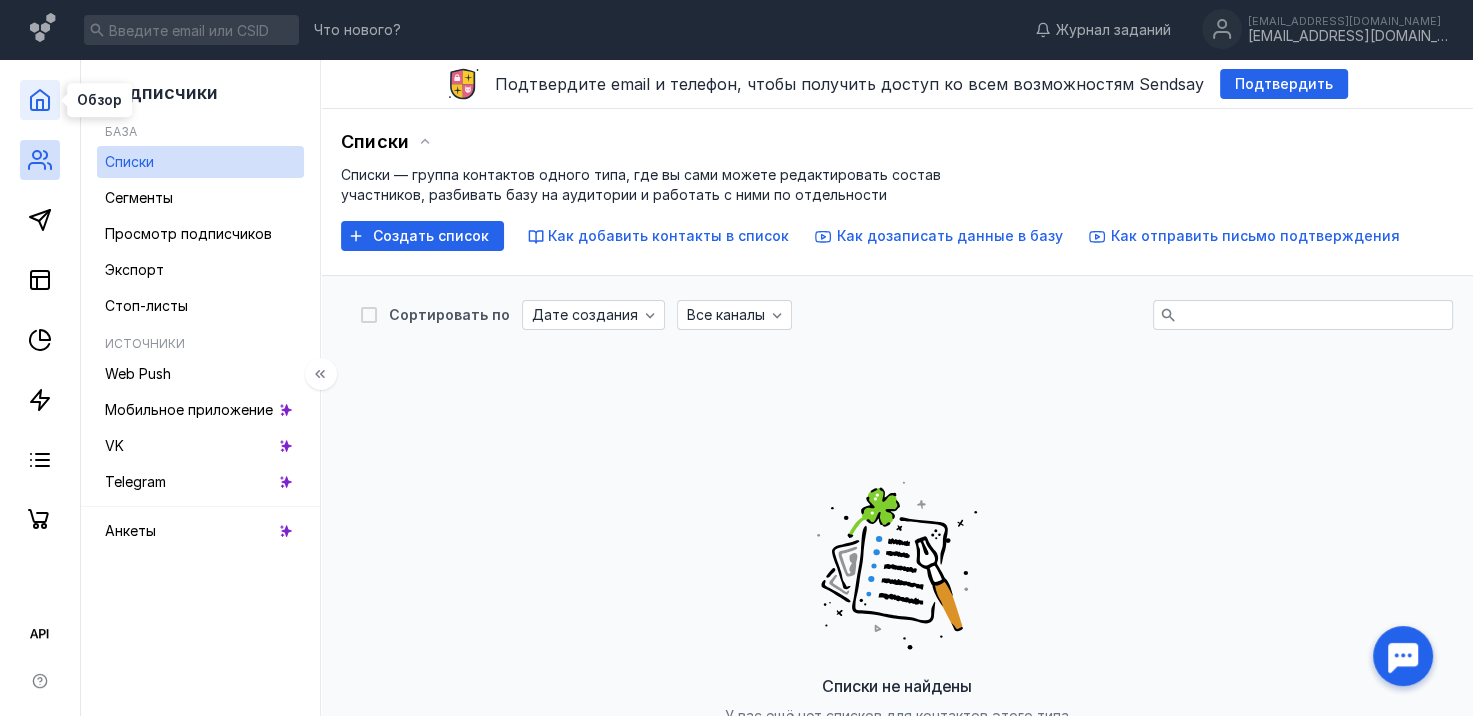 click 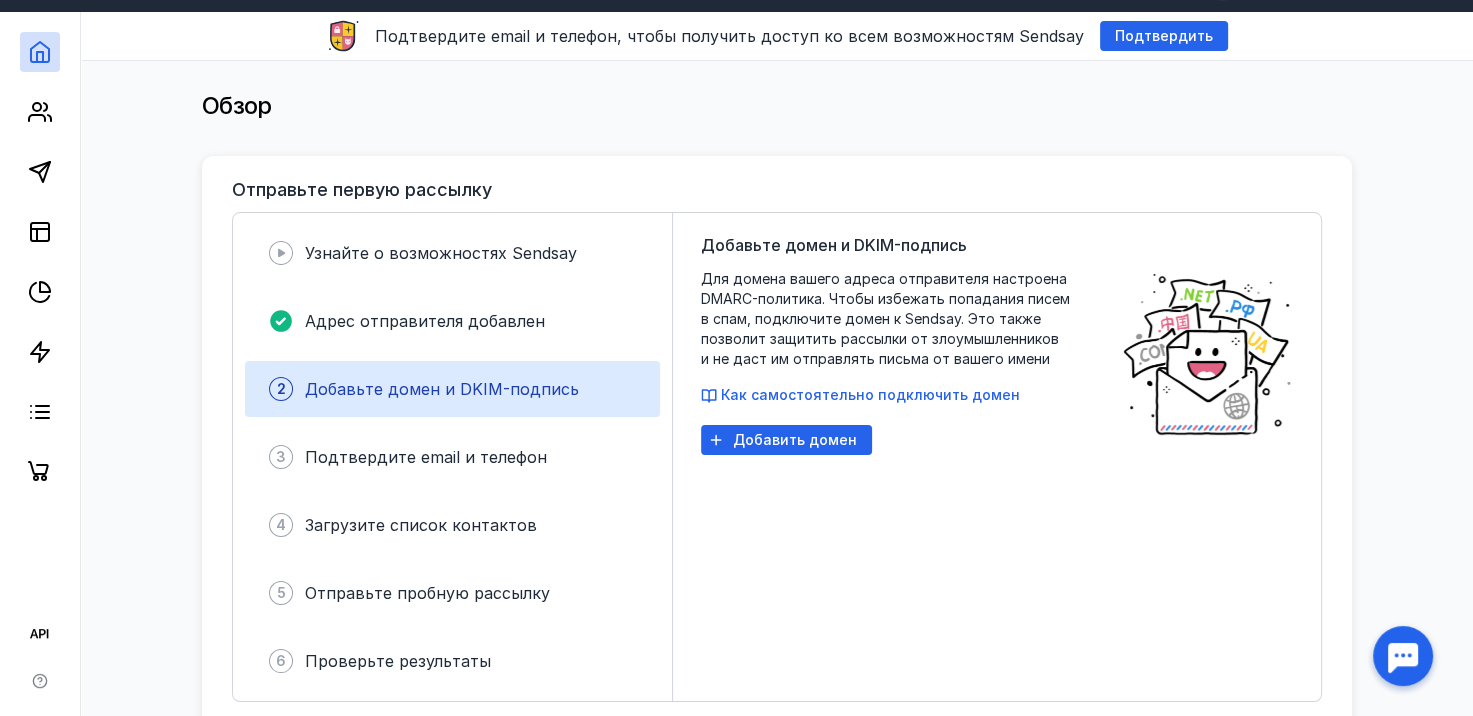 scroll, scrollTop: 0, scrollLeft: 0, axis: both 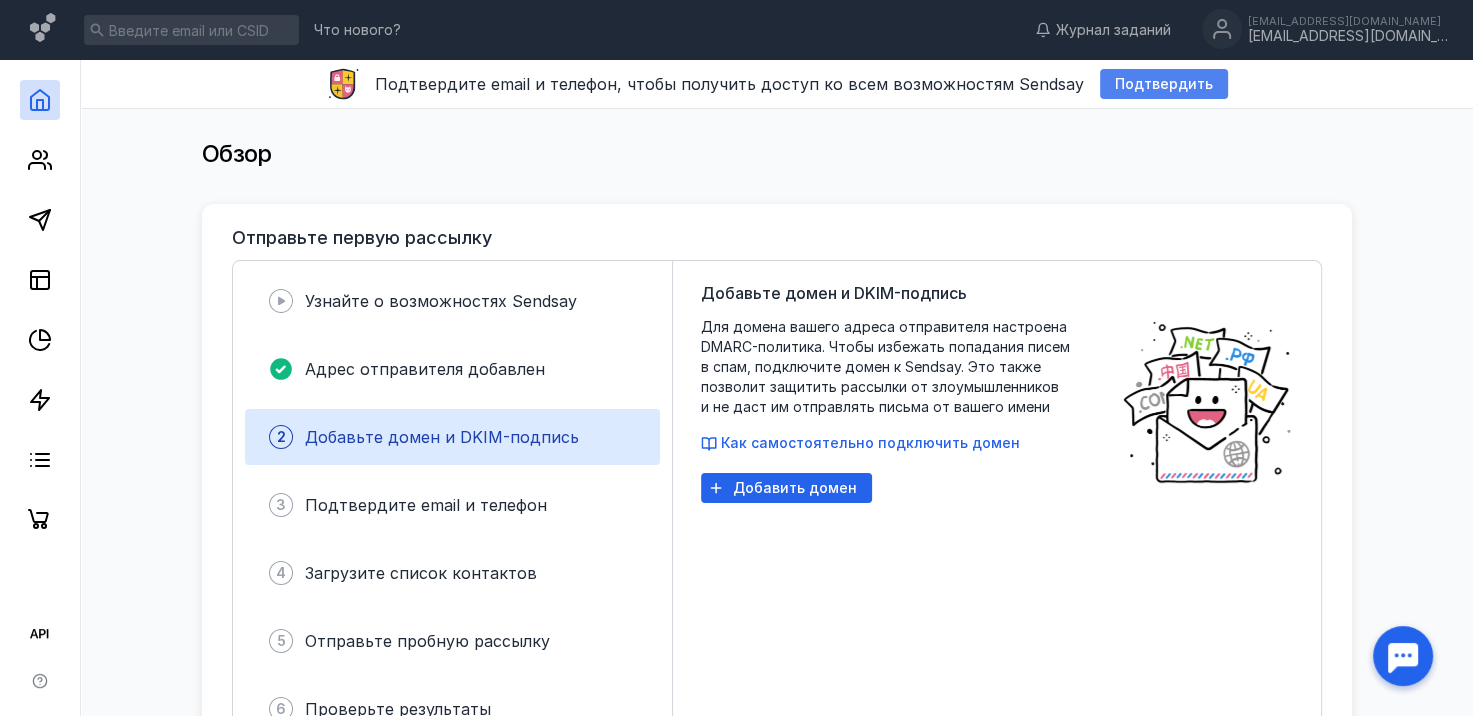 click on "Подтвердить" at bounding box center [1164, 84] 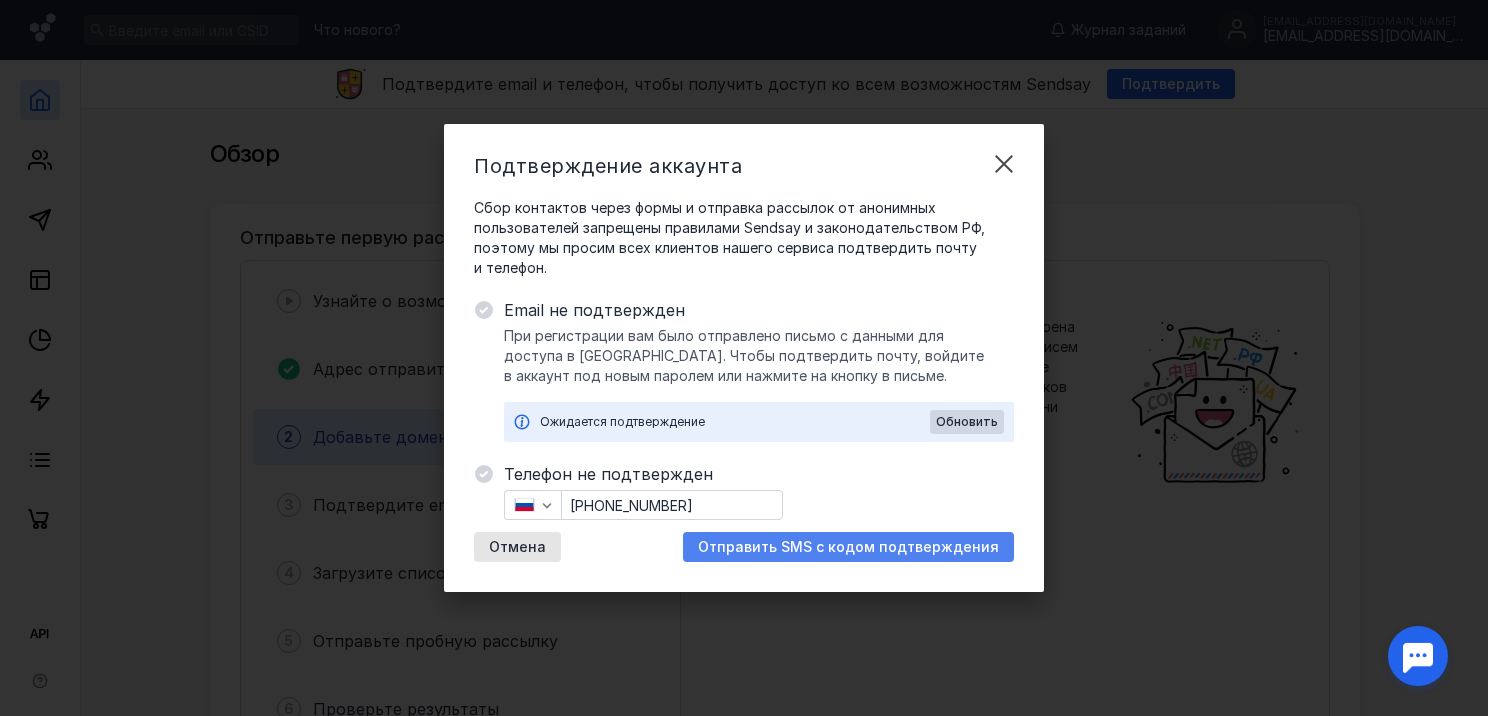 click on "Отправить SMS с кодом подтверждения" at bounding box center (848, 547) 